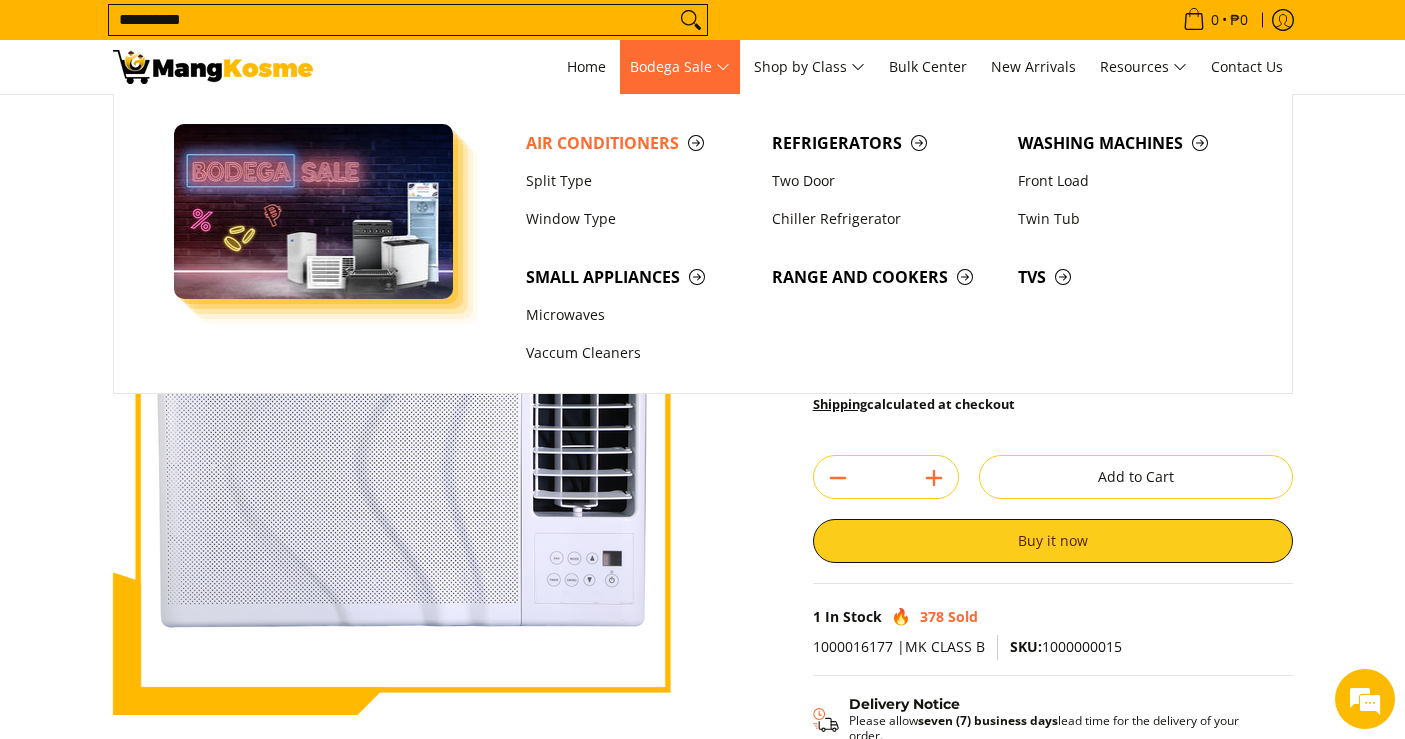 scroll, scrollTop: 111, scrollLeft: 0, axis: vertical 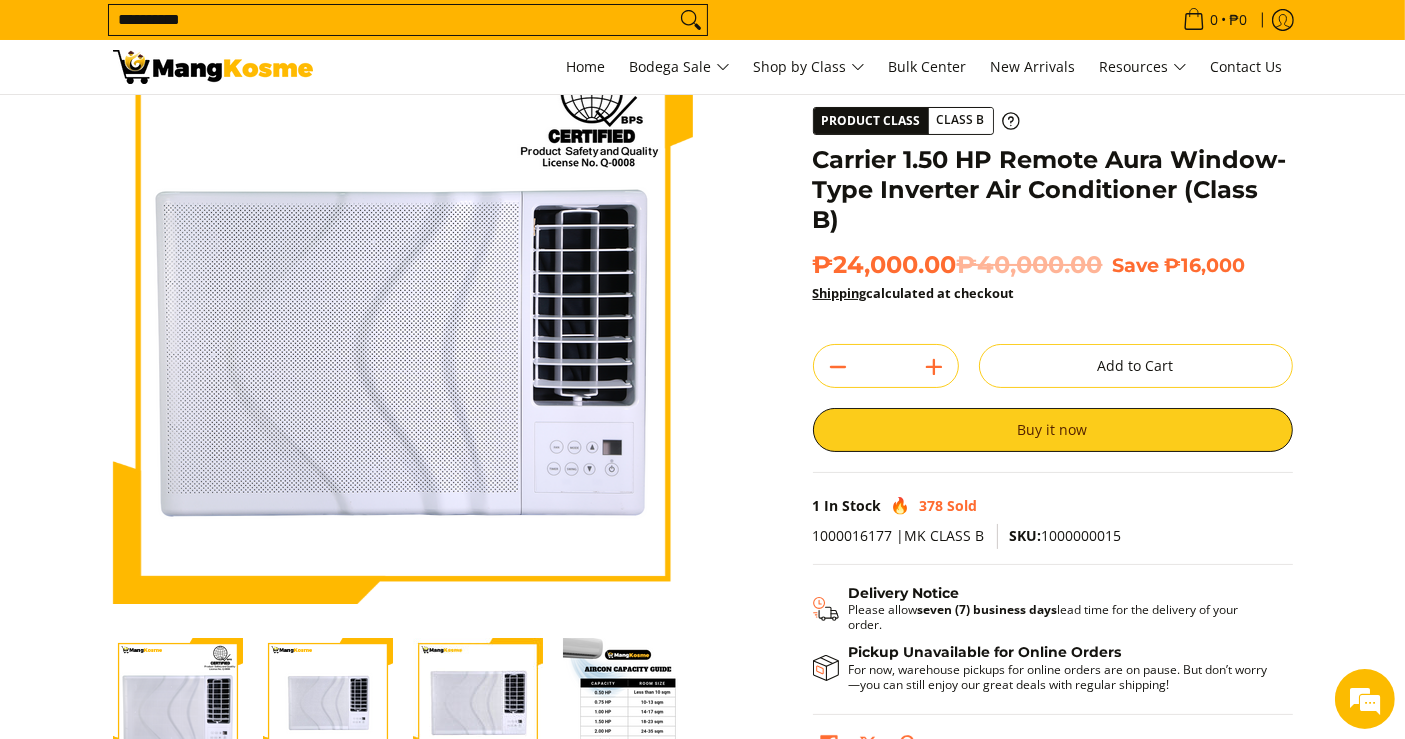 click on "Skip to Main Content
Enable zoom Disable zoom
Enable zoom Disable zoom
Enable zoom Disable zoom
Enable zoom Disable zoom
Enable zoom Disable zoom
Enable zoom Disable zoom" at bounding box center [702, 440] 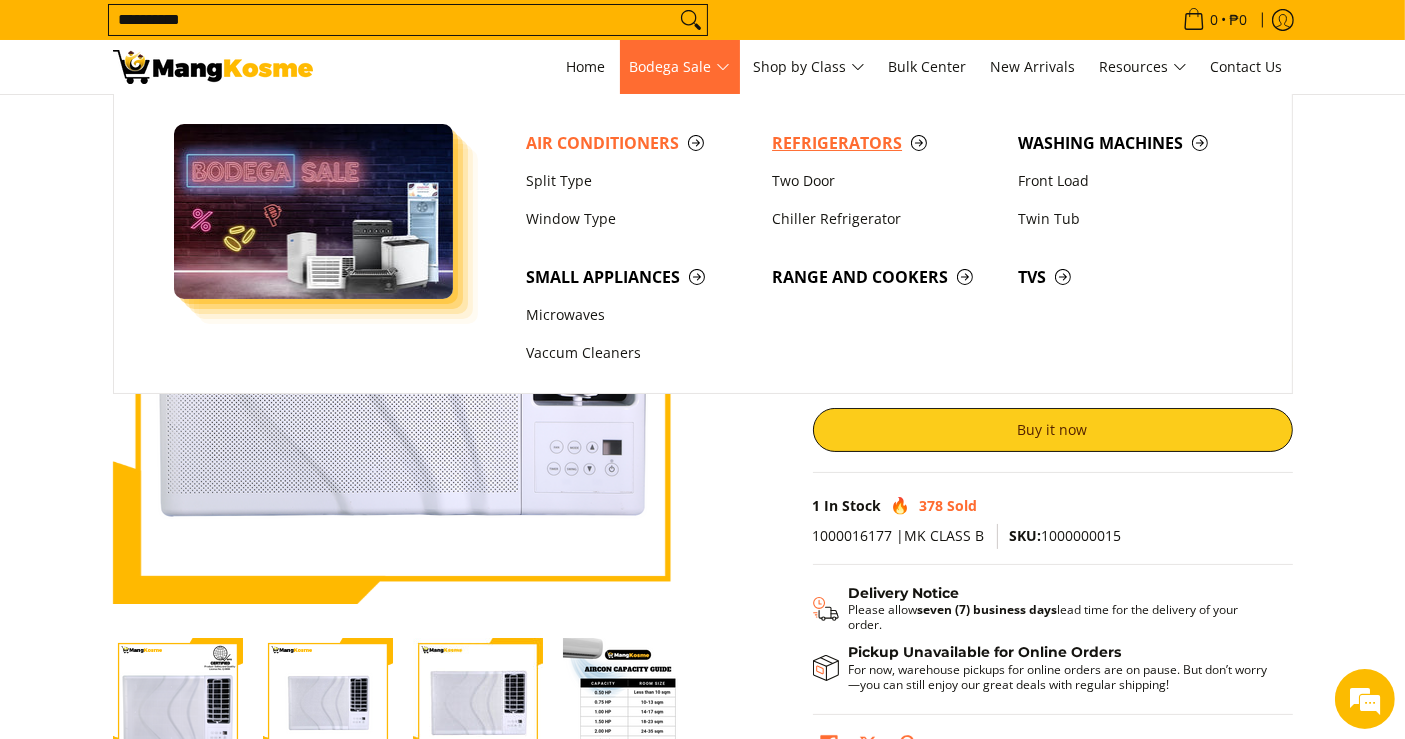 click on "Refrigerators" at bounding box center (885, 143) 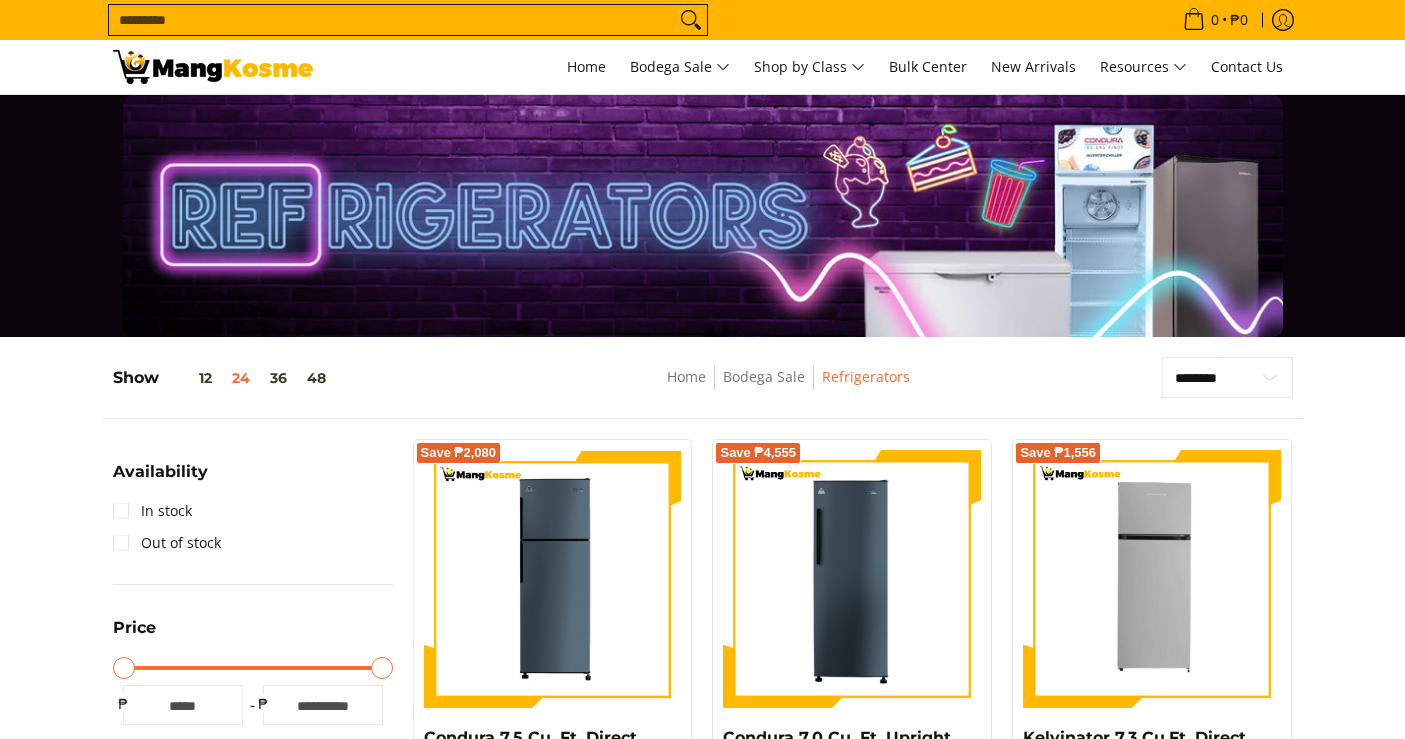 scroll, scrollTop: 555, scrollLeft: 0, axis: vertical 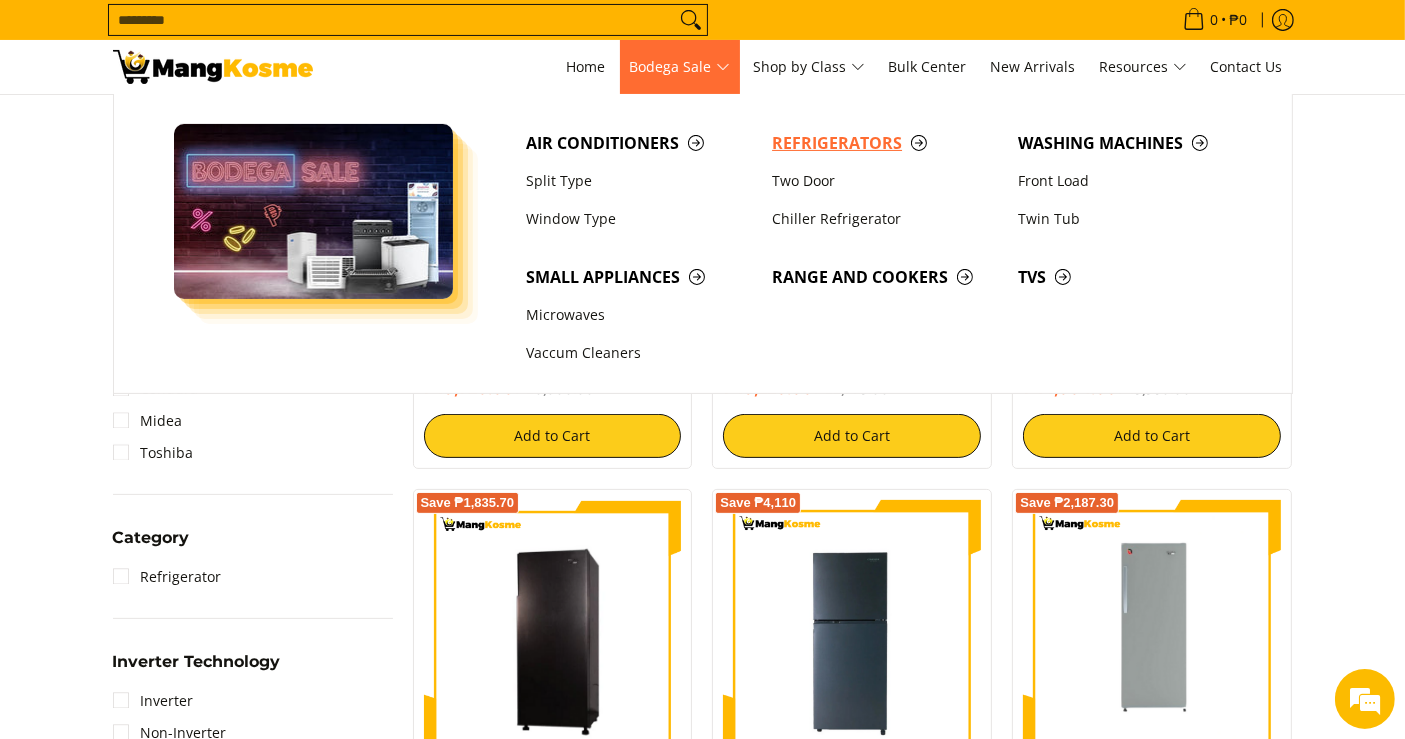 click on "Refrigerators" at bounding box center (885, 143) 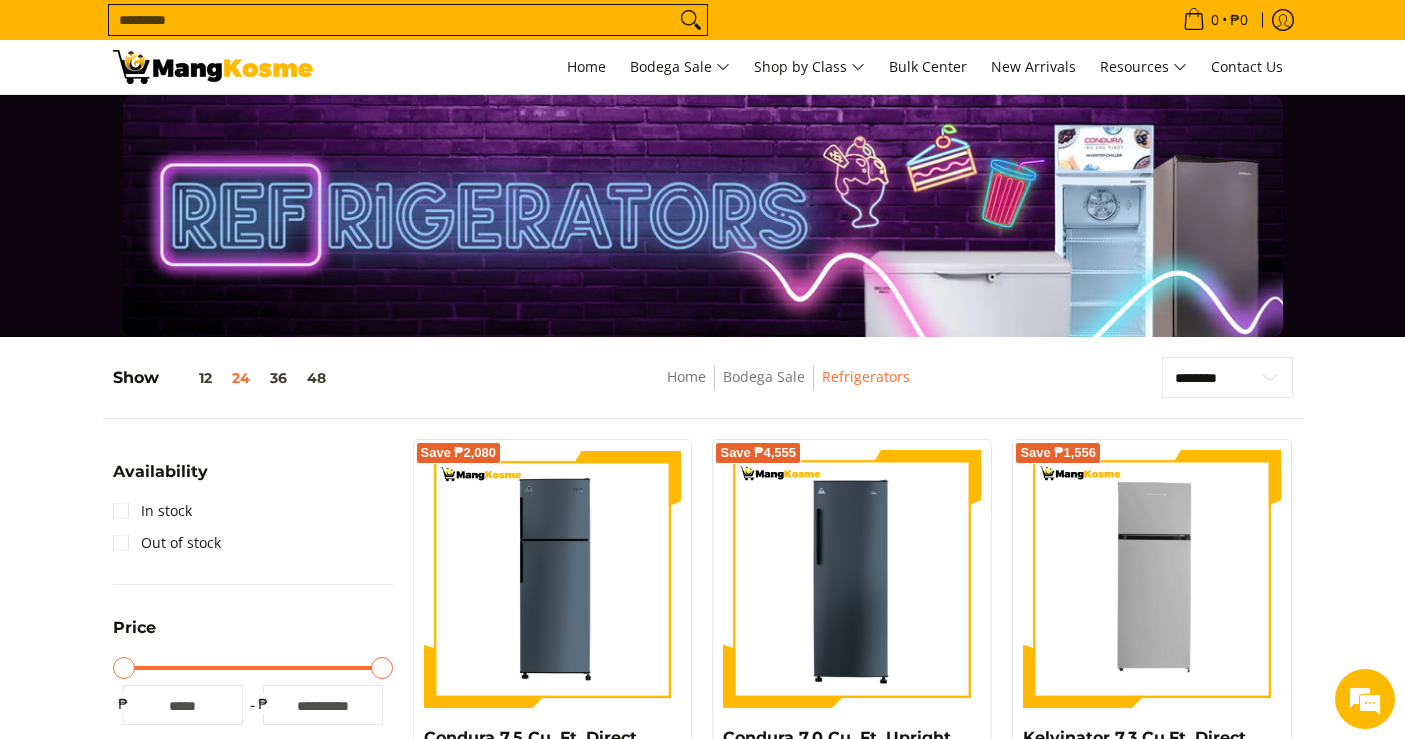 scroll, scrollTop: 488, scrollLeft: 0, axis: vertical 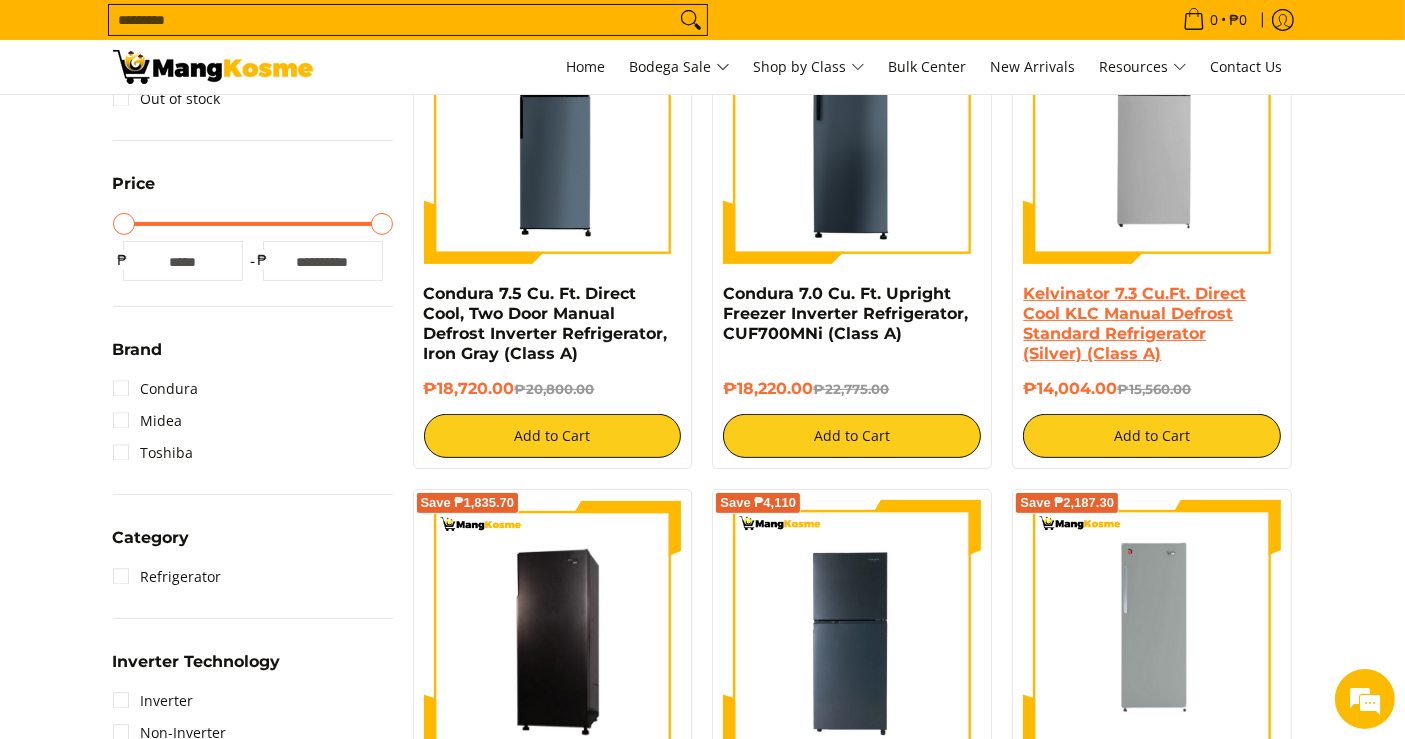 click on "Kelvinator 7.3 Cu.Ft. Direct Cool KLC Manual Defrost Standard Refrigerator (Silver) (Class A)" at bounding box center (1134, 323) 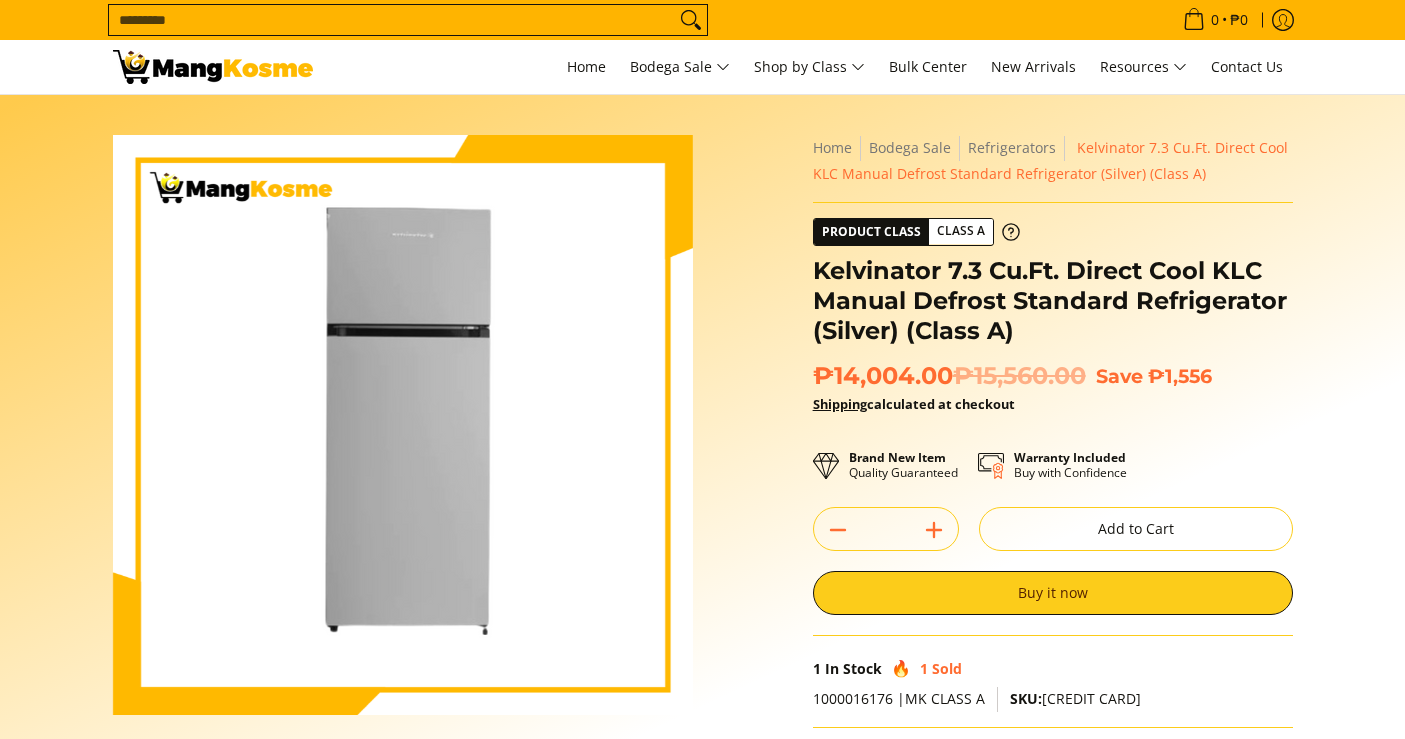 click on "Kelvinator 7.3 Cu.Ft. Direct Cool KLC Manual Defrost Standard Refrigerator (Silver) (Class A)" at bounding box center (1053, 301) 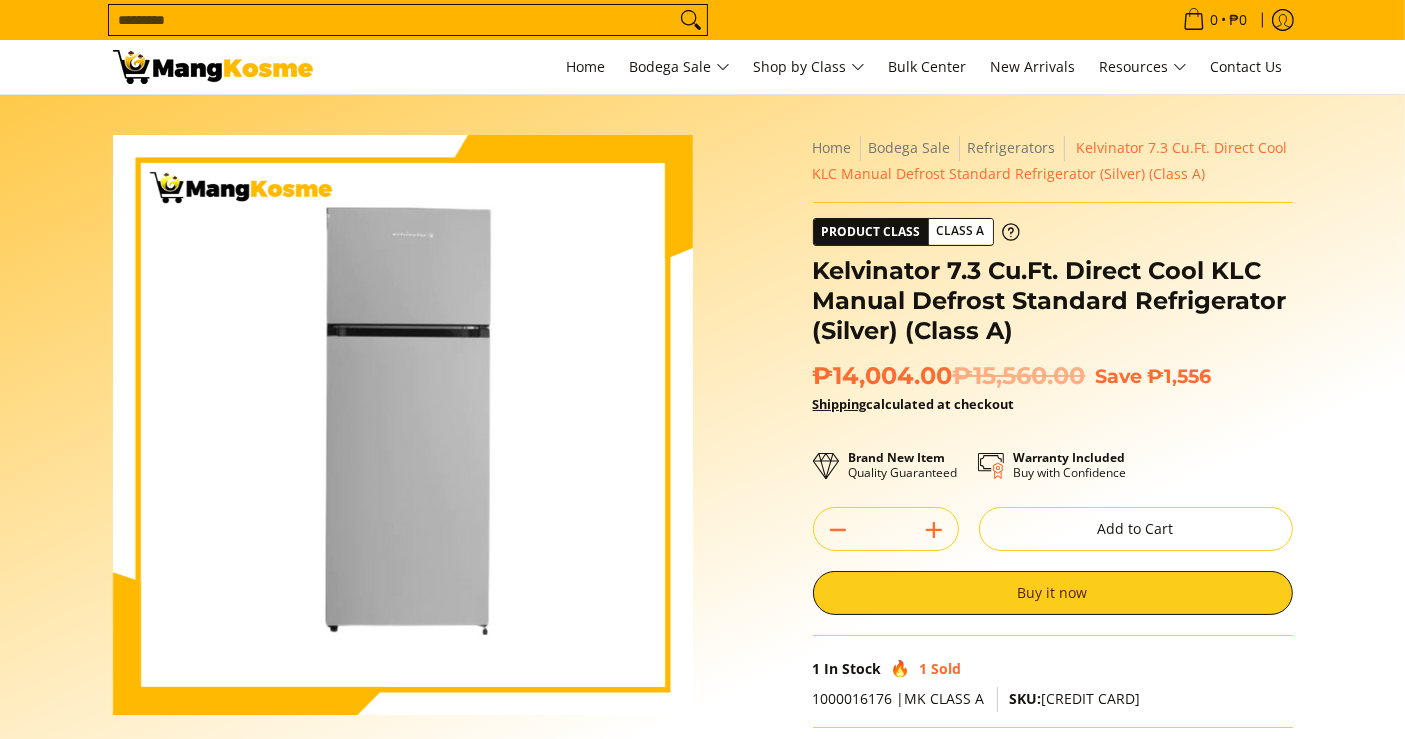 scroll, scrollTop: 0, scrollLeft: 0, axis: both 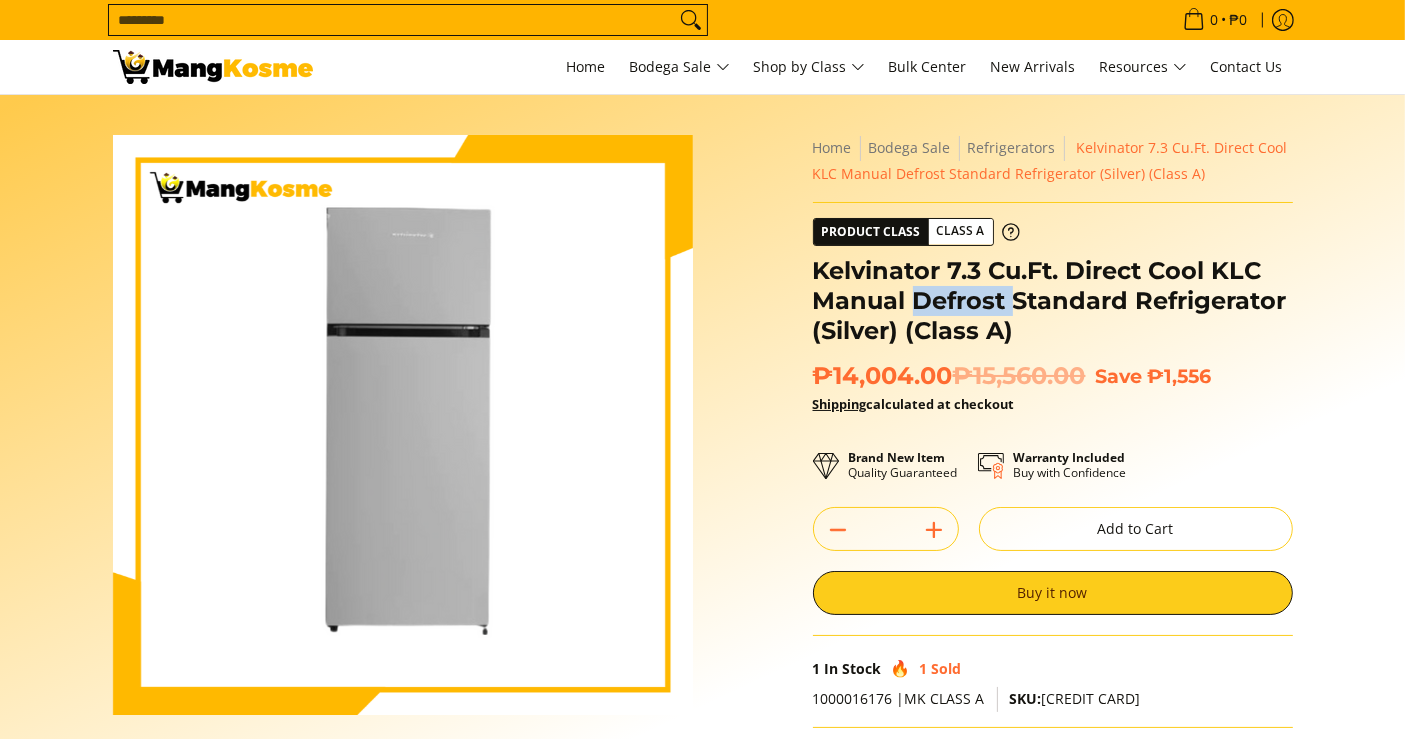 click on "Kelvinator 7.3 Cu.Ft. Direct Cool KLC Manual Defrost Standard Refrigerator (Silver) (Class A)" at bounding box center [1053, 301] 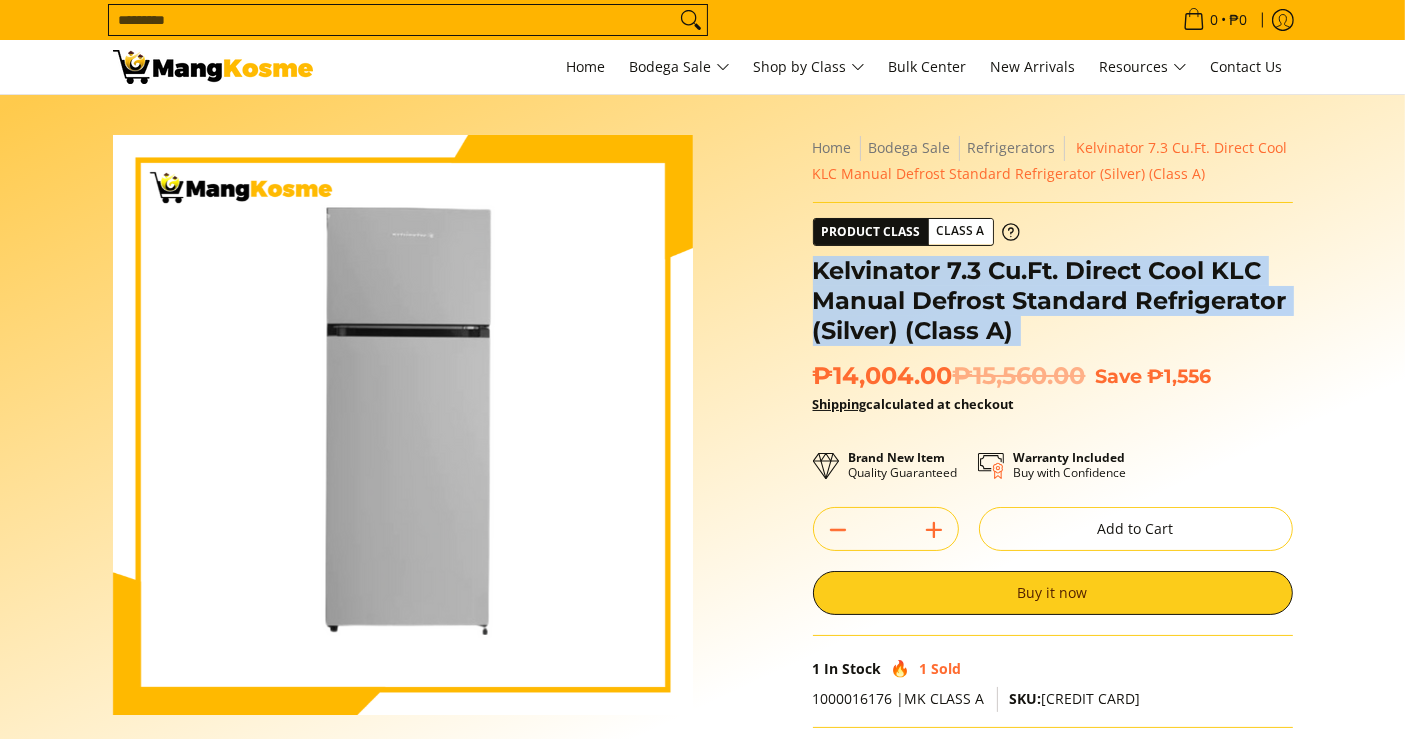 click on "Kelvinator 7.3 Cu.Ft. Direct Cool KLC Manual Defrost Standard Refrigerator (Silver) (Class A)" at bounding box center (1053, 301) 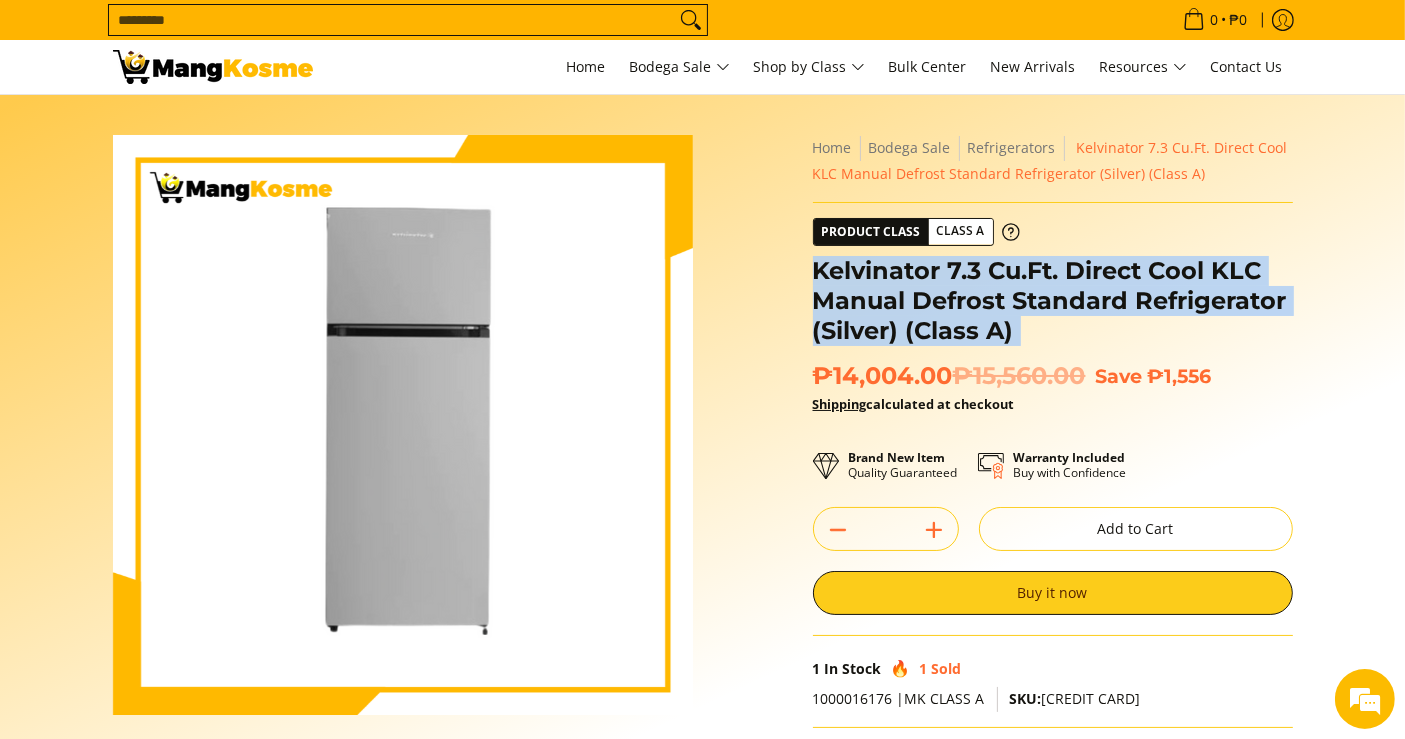 scroll, scrollTop: 0, scrollLeft: 0, axis: both 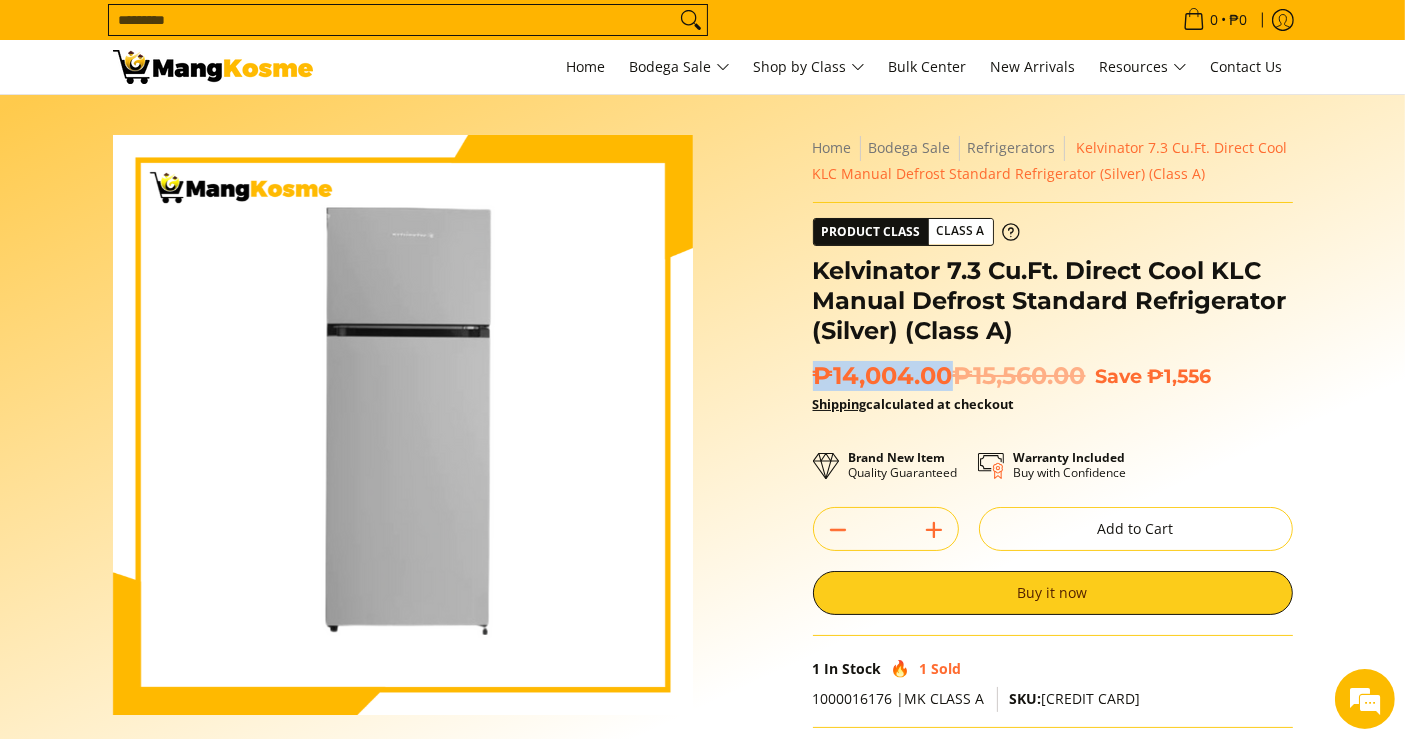 drag, startPoint x: 947, startPoint y: 381, endPoint x: 817, endPoint y: 369, distance: 130.55267 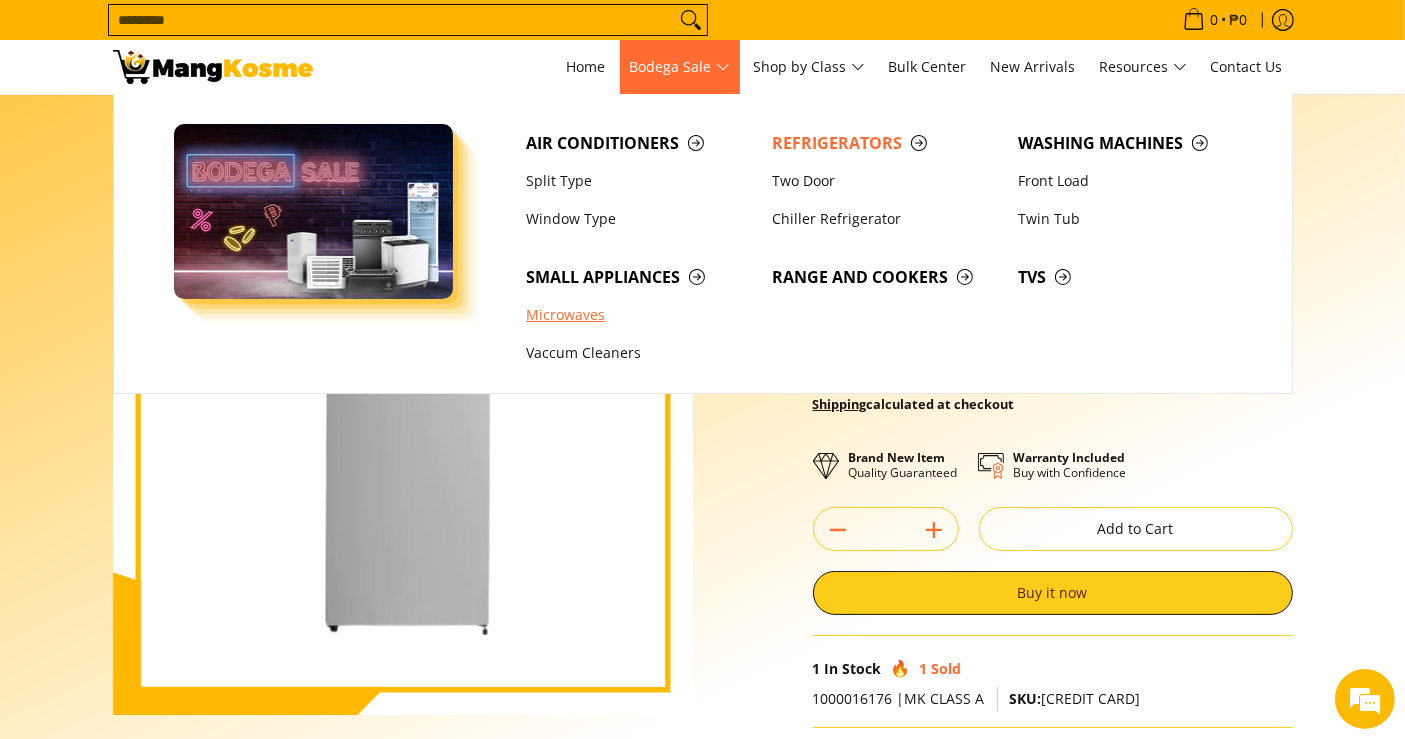 click on "Microwaves" at bounding box center [639, 315] 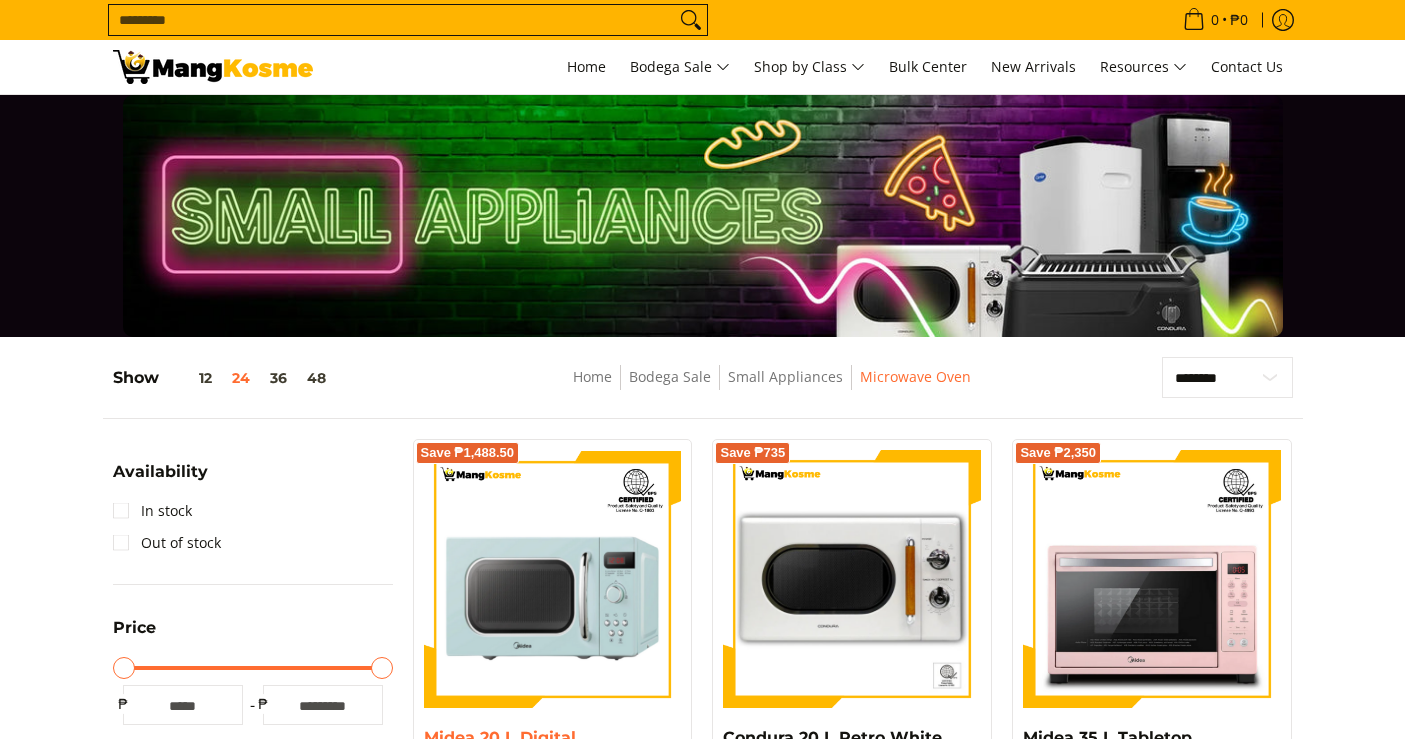 scroll, scrollTop: 555, scrollLeft: 0, axis: vertical 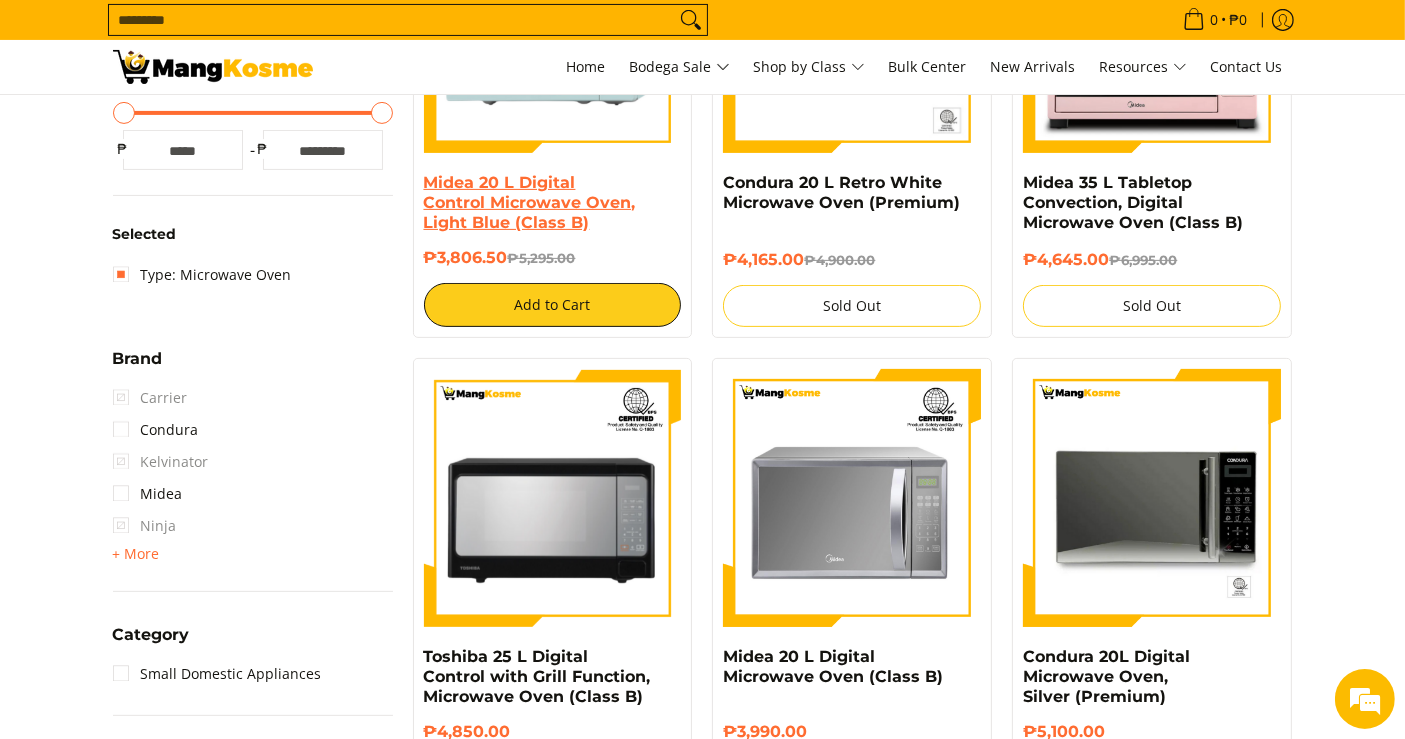click on "Midea 20 L Digital Control Microwave Oven, Light Blue (Class B)" at bounding box center (530, 202) 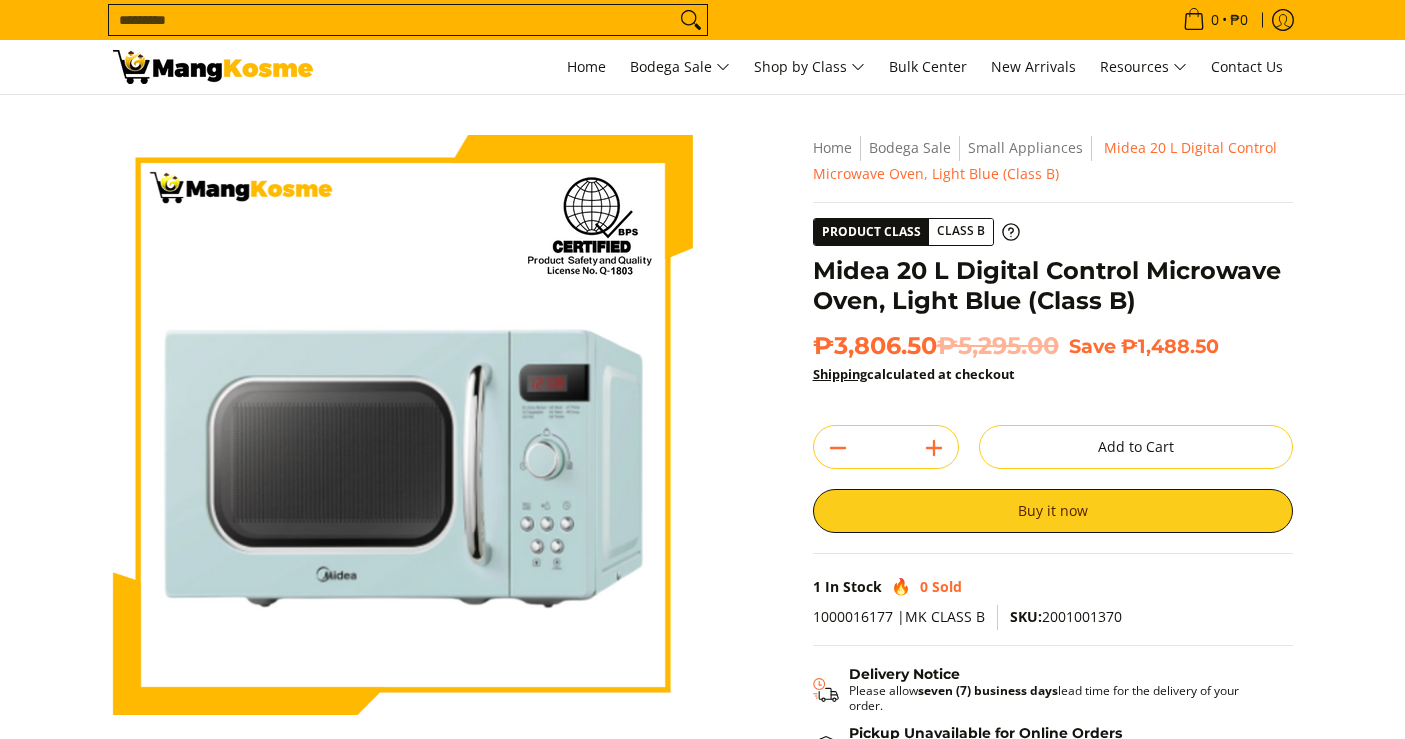 click on "Midea 20 L Digital Control Microwave Oven, Light Blue (Class B)" at bounding box center [1053, 286] 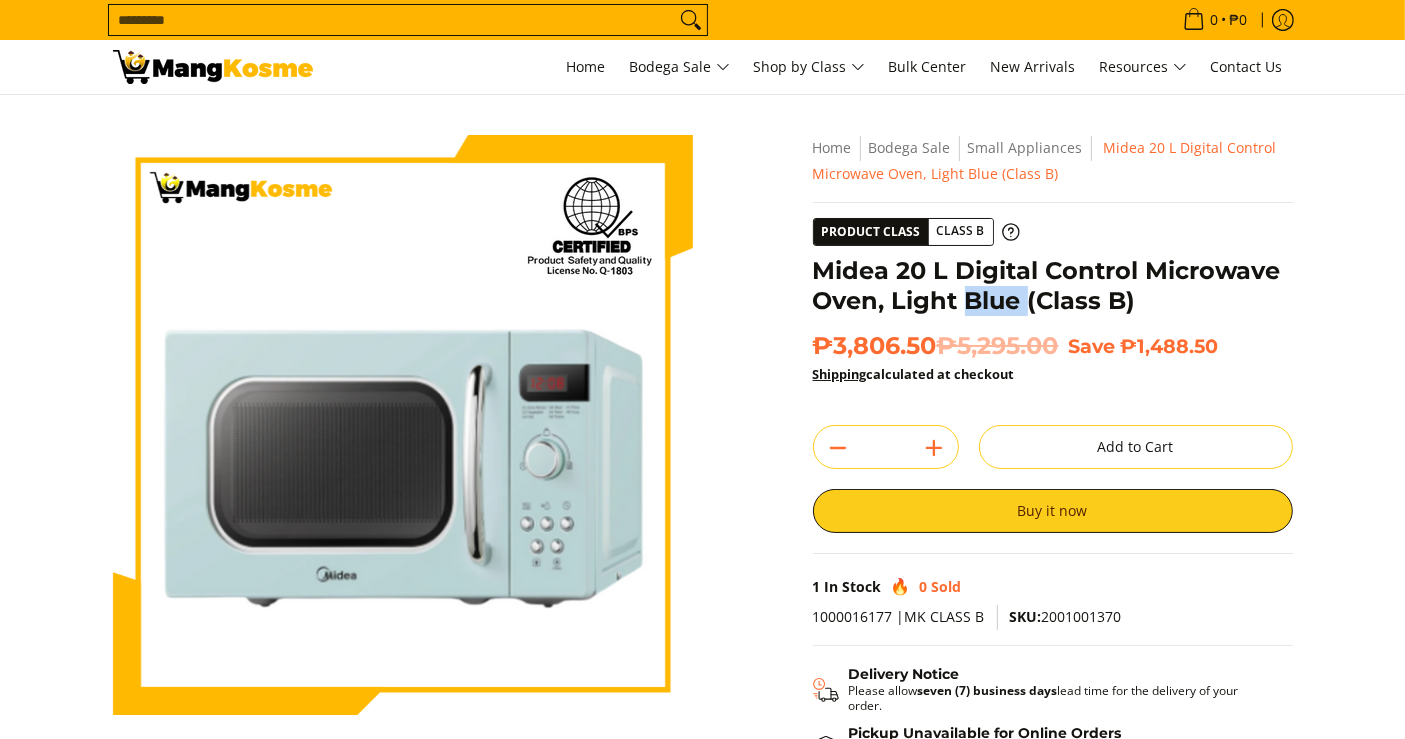 scroll, scrollTop: 0, scrollLeft: 0, axis: both 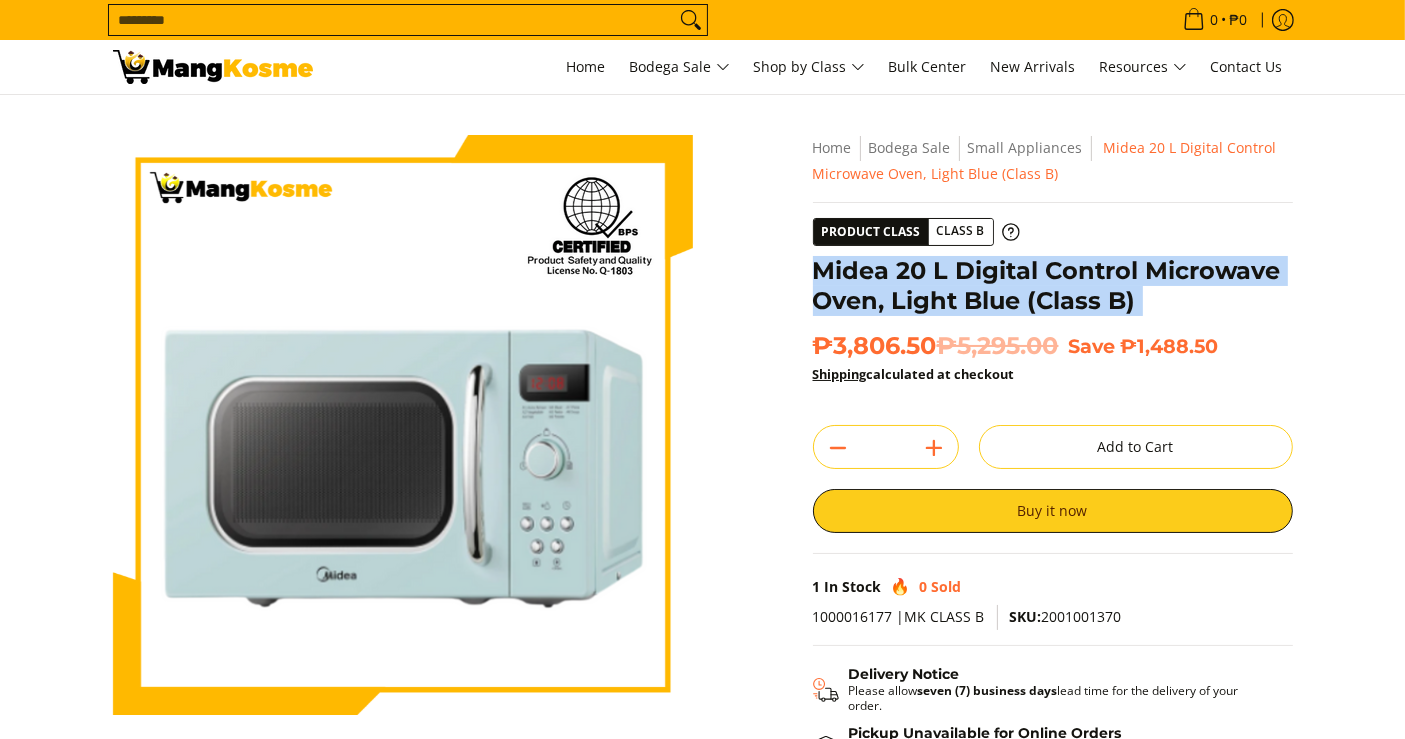 drag, startPoint x: 0, startPoint y: 0, endPoint x: 970, endPoint y: 304, distance: 1016.52155 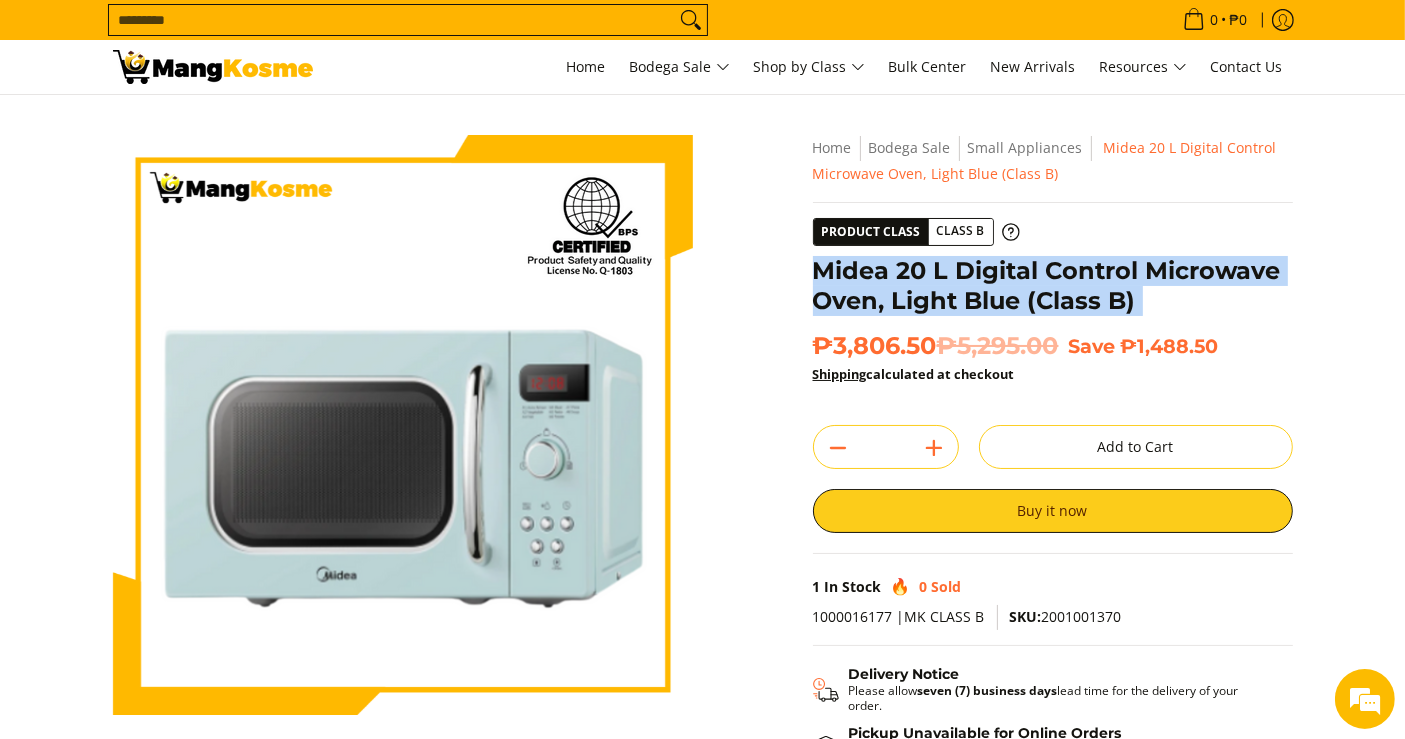 scroll, scrollTop: 0, scrollLeft: 0, axis: both 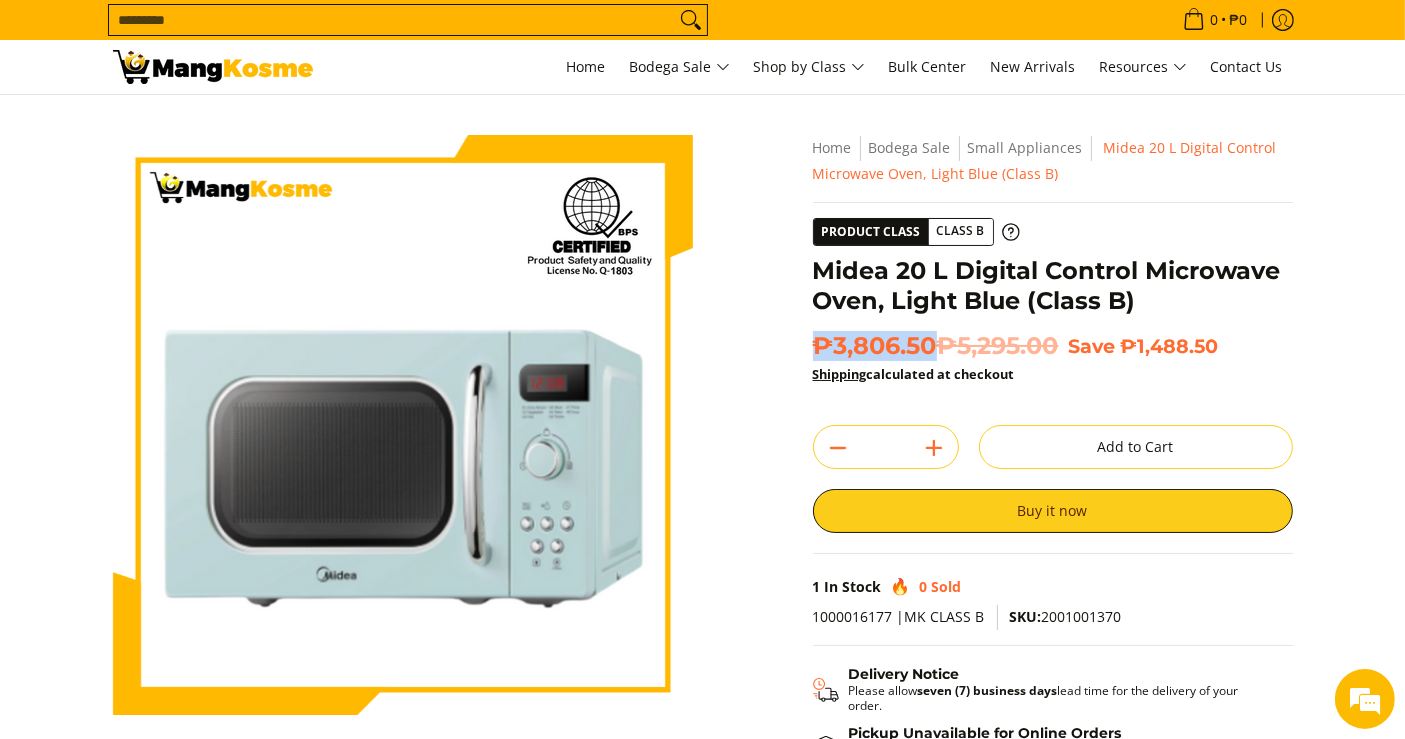 drag, startPoint x: 934, startPoint y: 341, endPoint x: 815, endPoint y: 339, distance: 119.01681 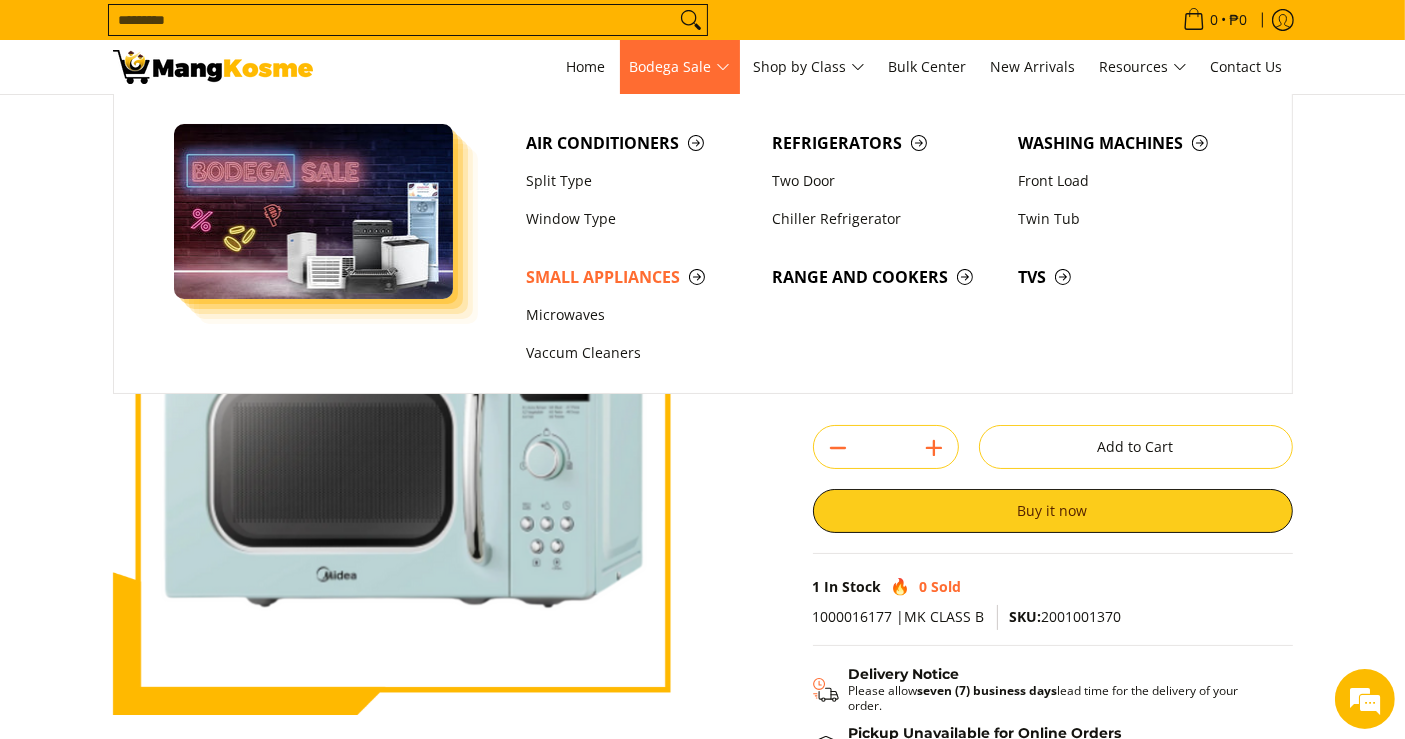 click on "Bodega Sale" at bounding box center [680, 67] 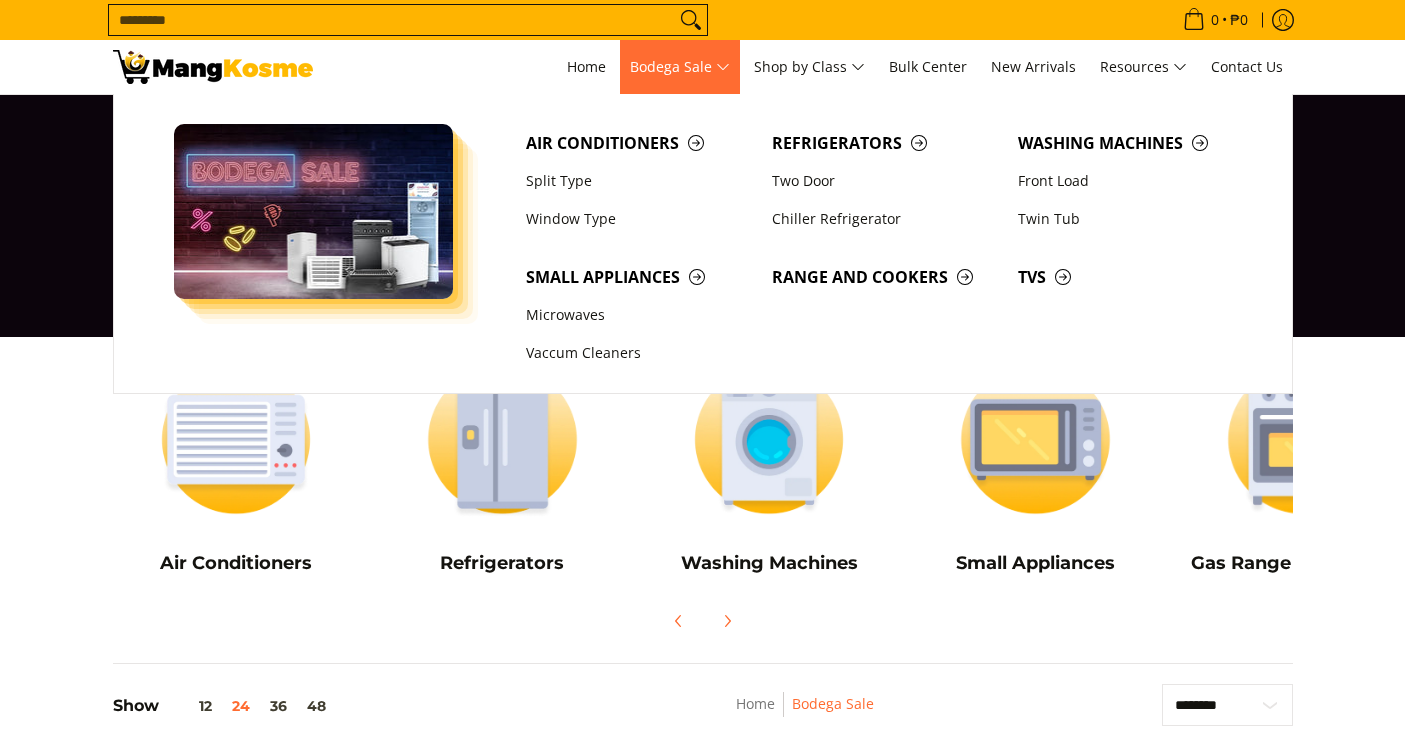 scroll, scrollTop: 0, scrollLeft: 0, axis: both 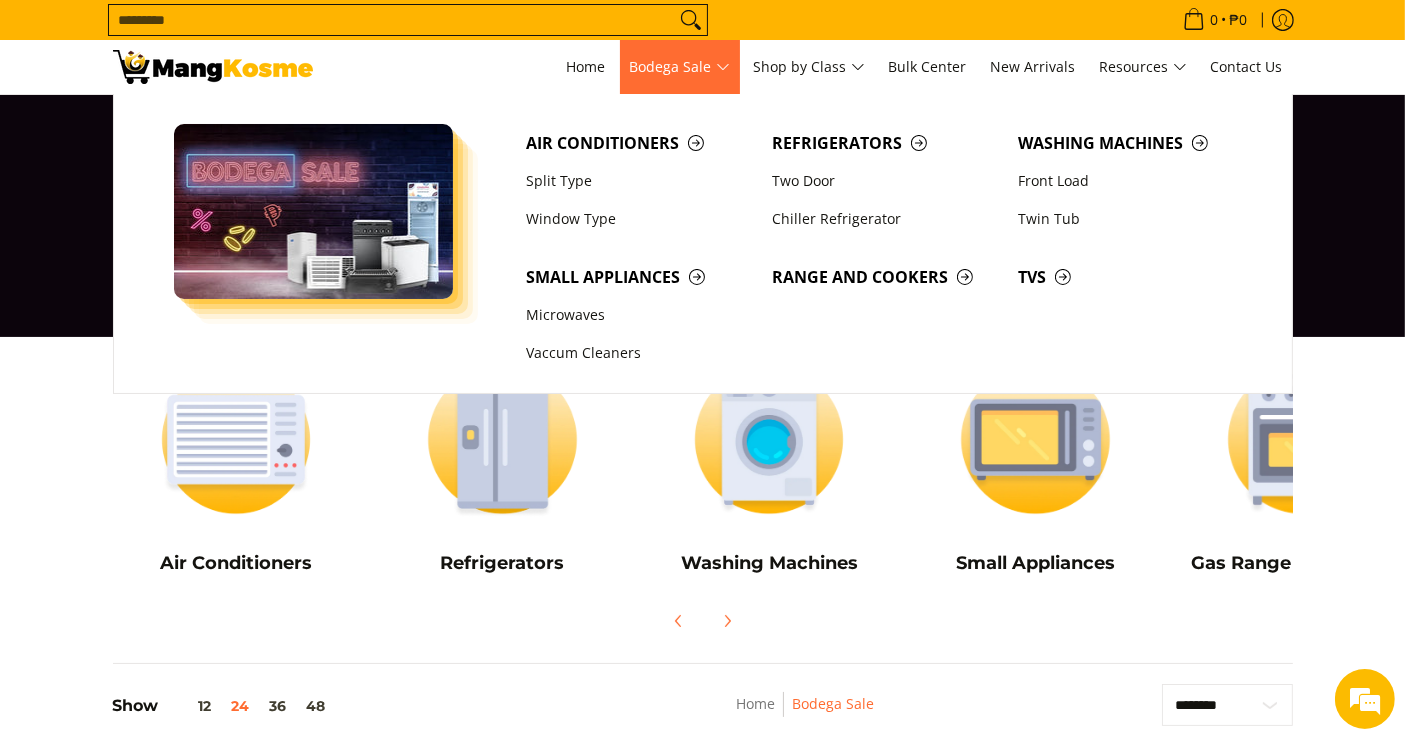 click on "Air Conditioners
Split Type
Window Type
Refrigerators
Two Door Washing Machines" at bounding box center (888, 243) 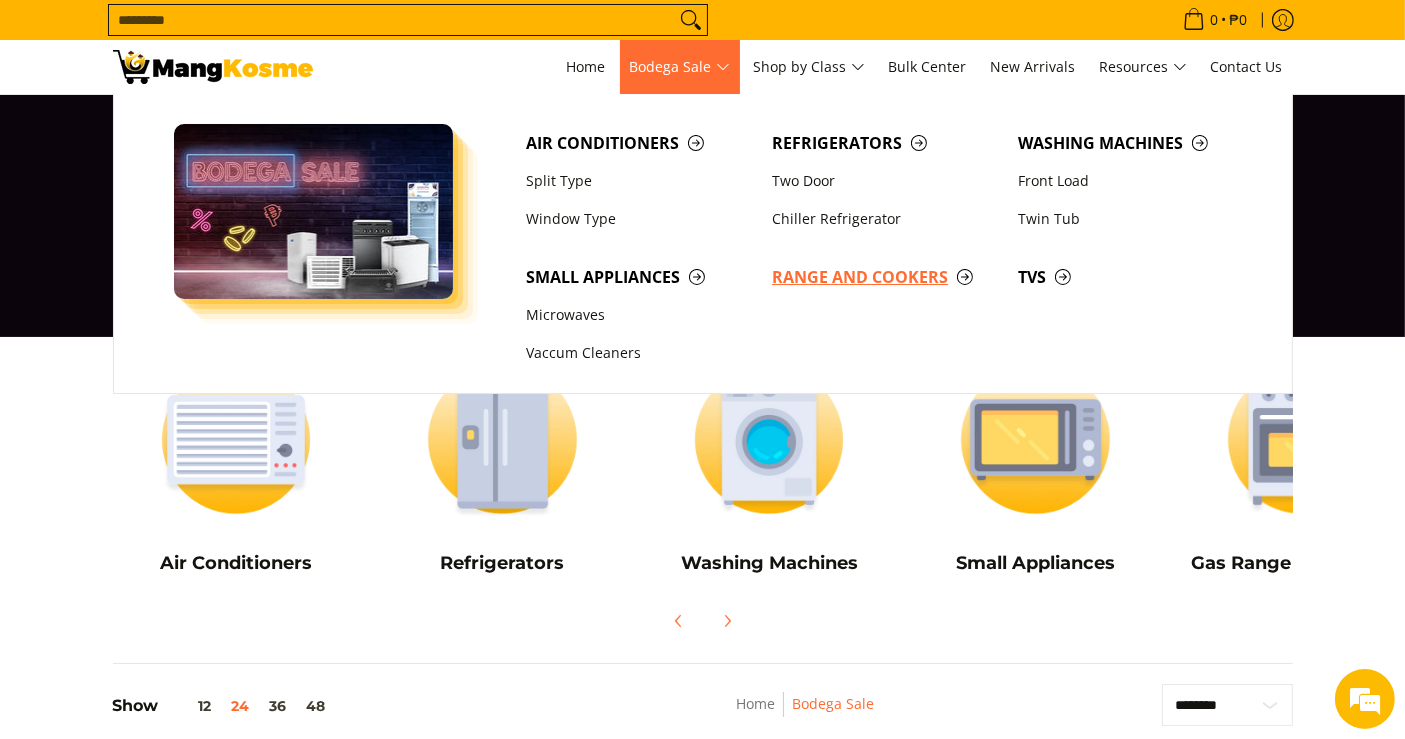 click on "Range and Cookers" at bounding box center (885, 277) 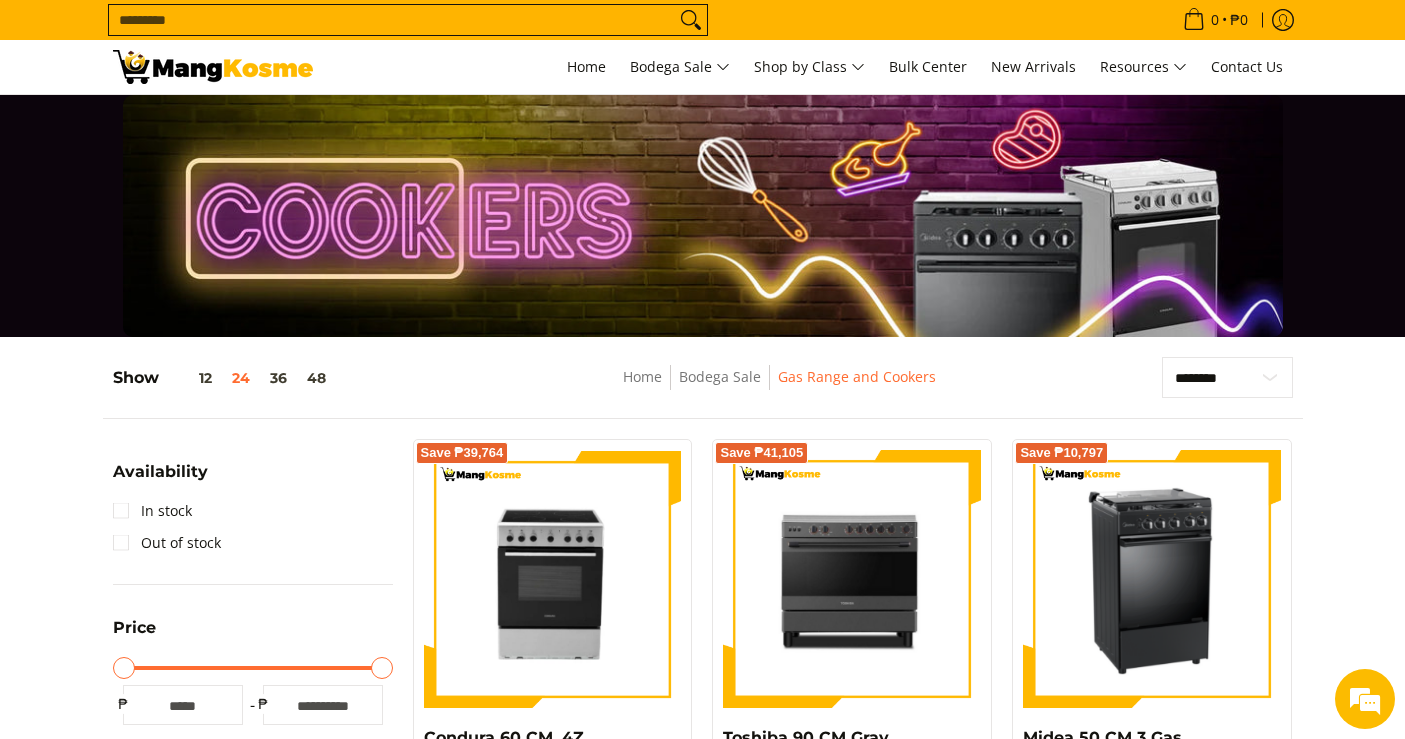 scroll, scrollTop: 555, scrollLeft: 0, axis: vertical 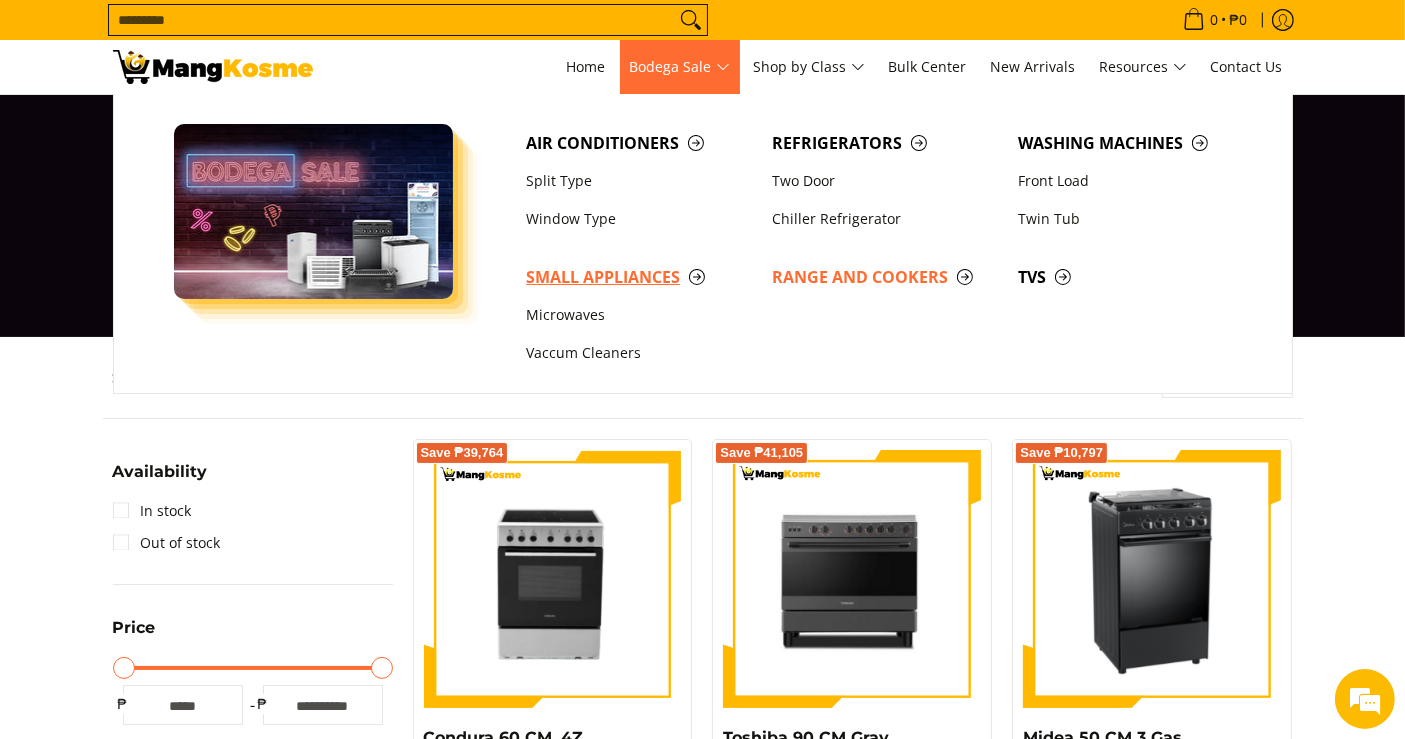 click on "Small Appliances" at bounding box center (639, 277) 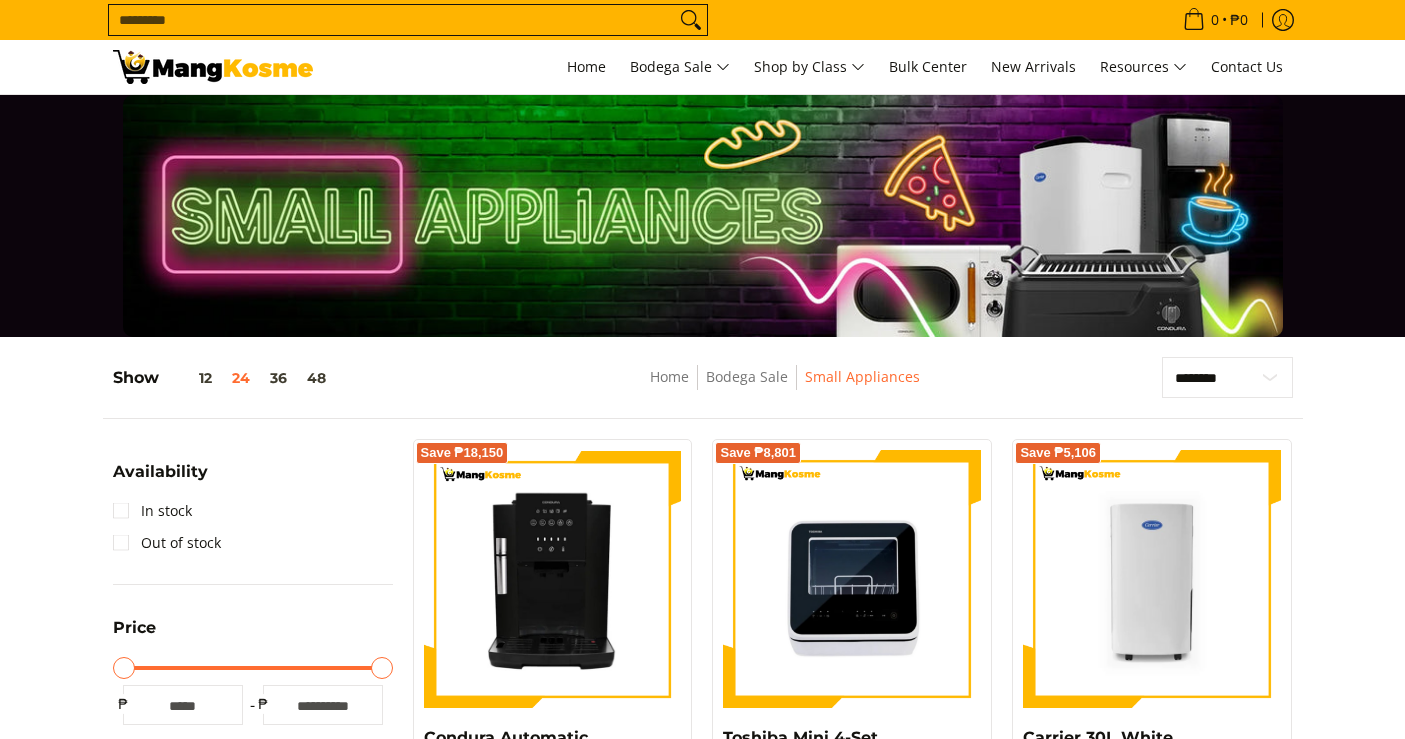 scroll, scrollTop: 444, scrollLeft: 0, axis: vertical 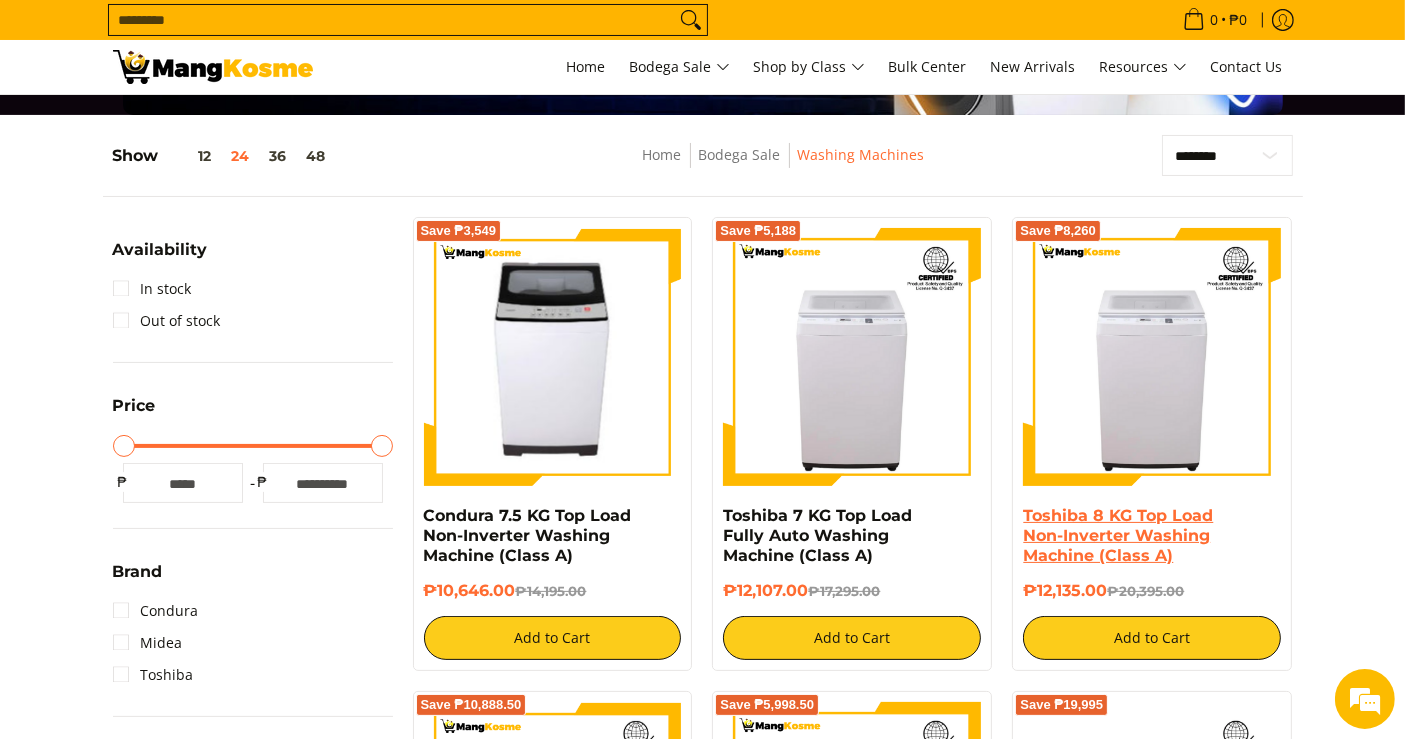 click on "Toshiba 8 KG Top Load Non-Inverter Washing Machine (Class A)" at bounding box center [1118, 535] 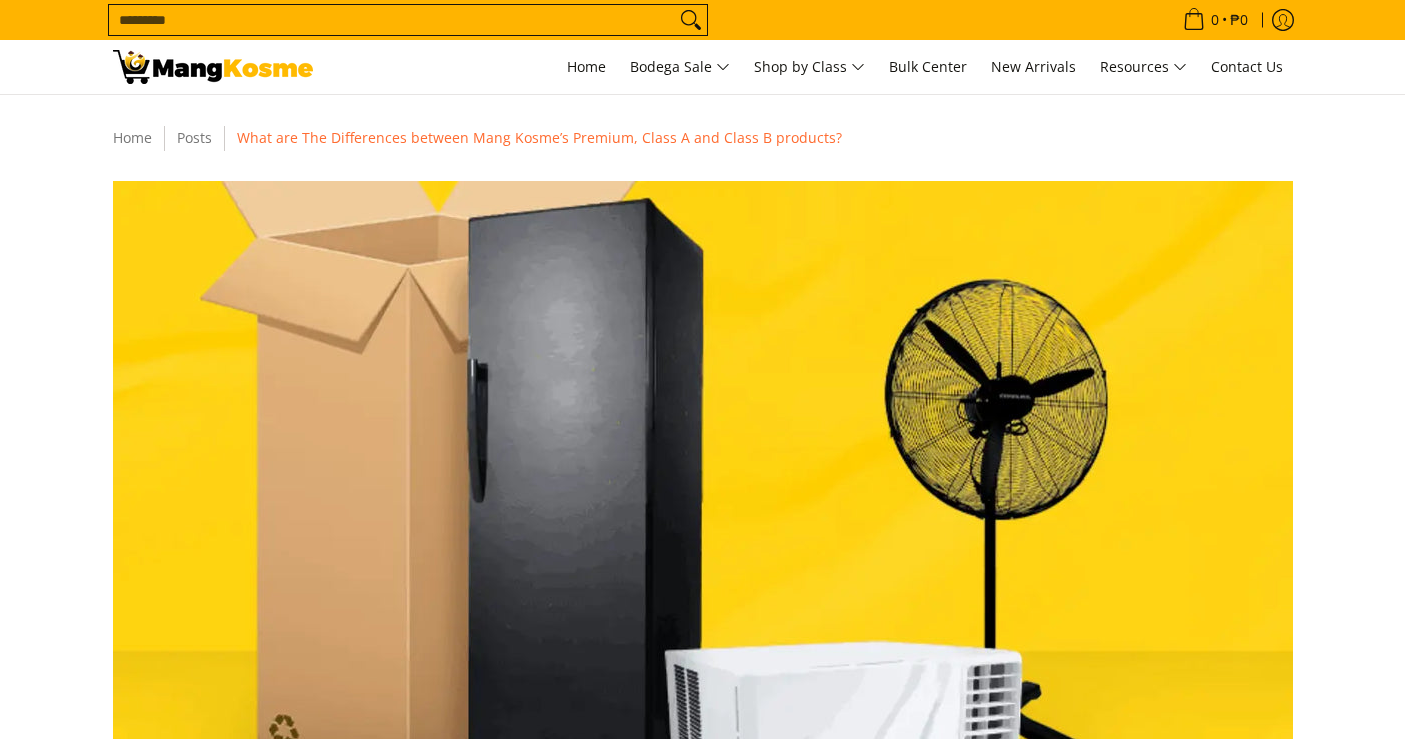 scroll, scrollTop: 0, scrollLeft: 0, axis: both 